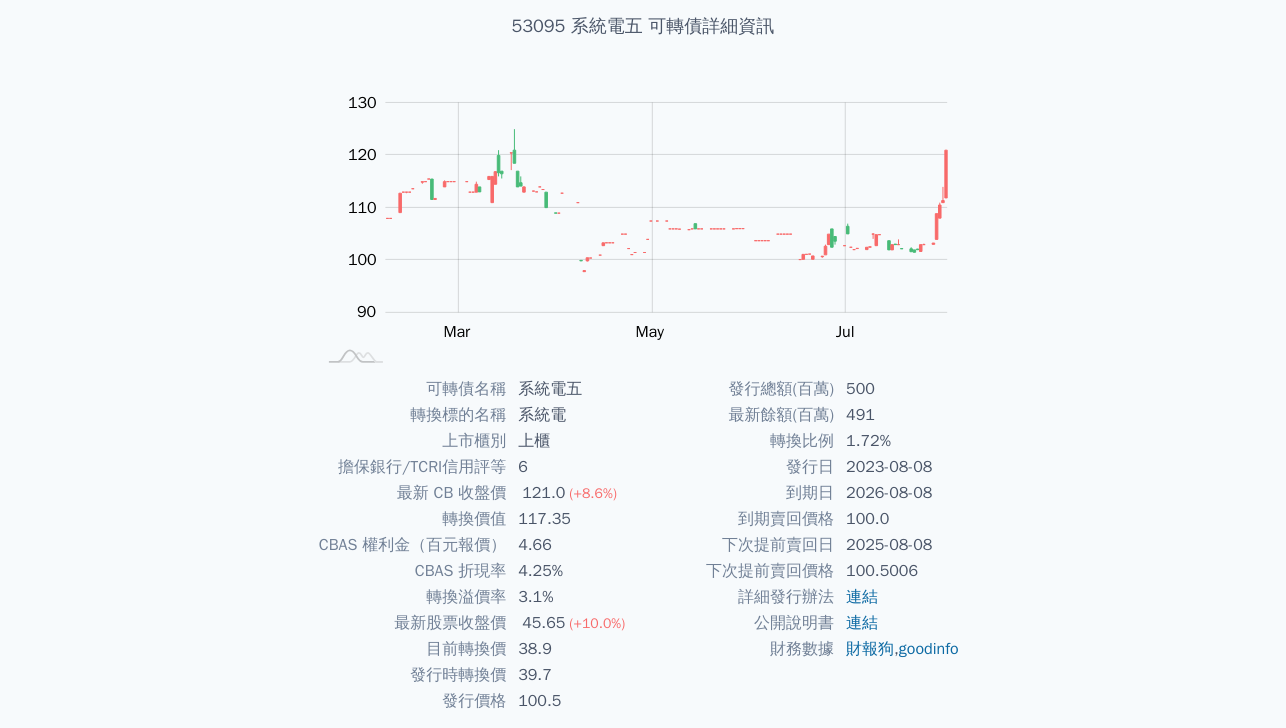 scroll, scrollTop: 0, scrollLeft: 0, axis: both 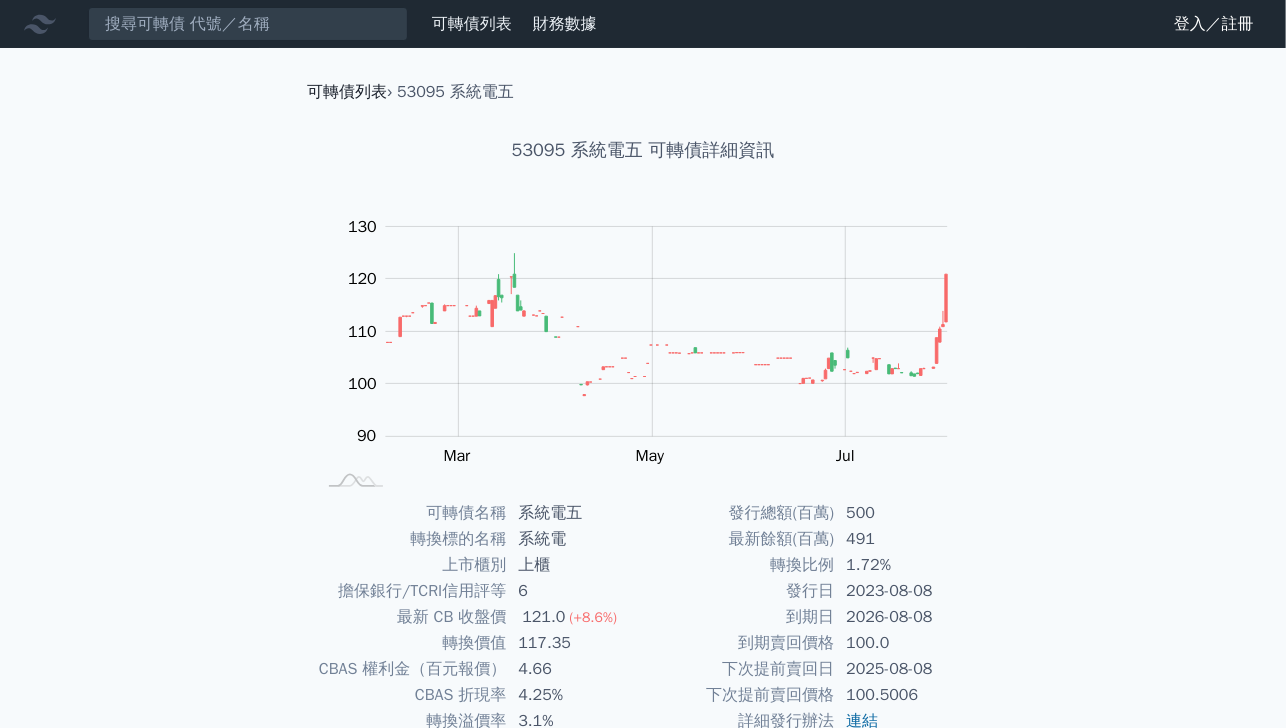 click on "可轉債列表" at bounding box center (347, 92) 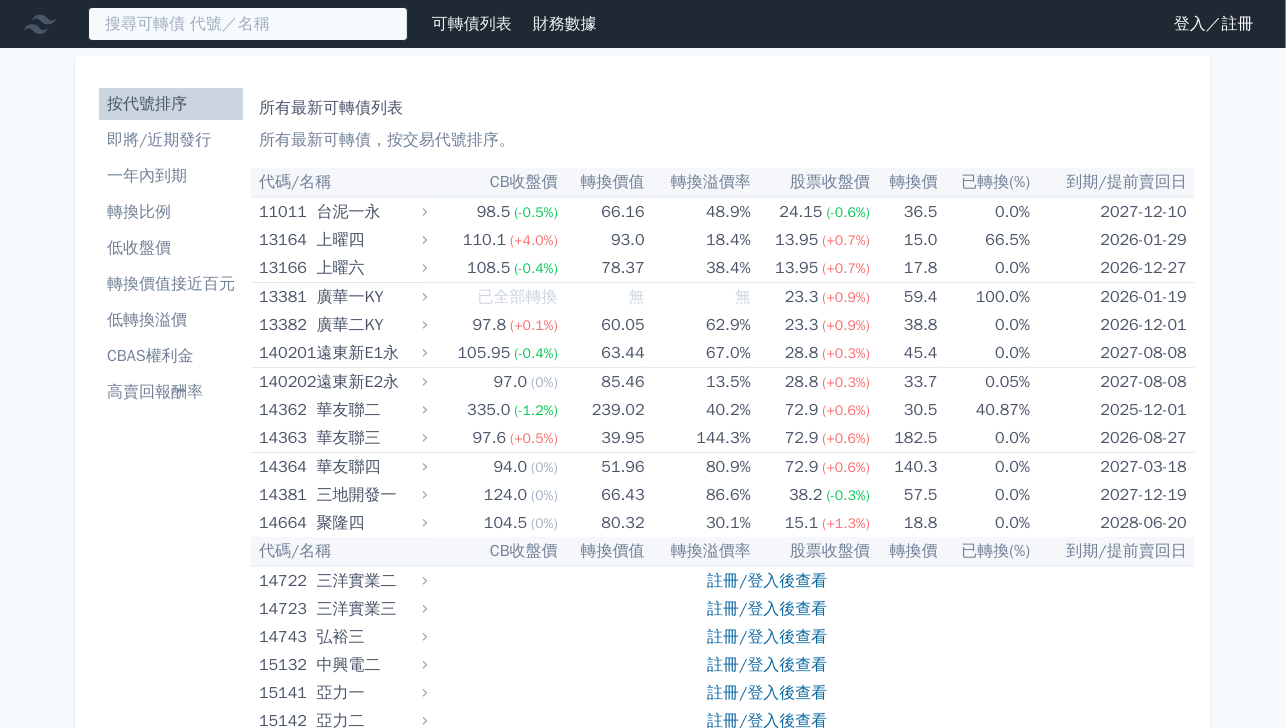 click at bounding box center (248, 24) 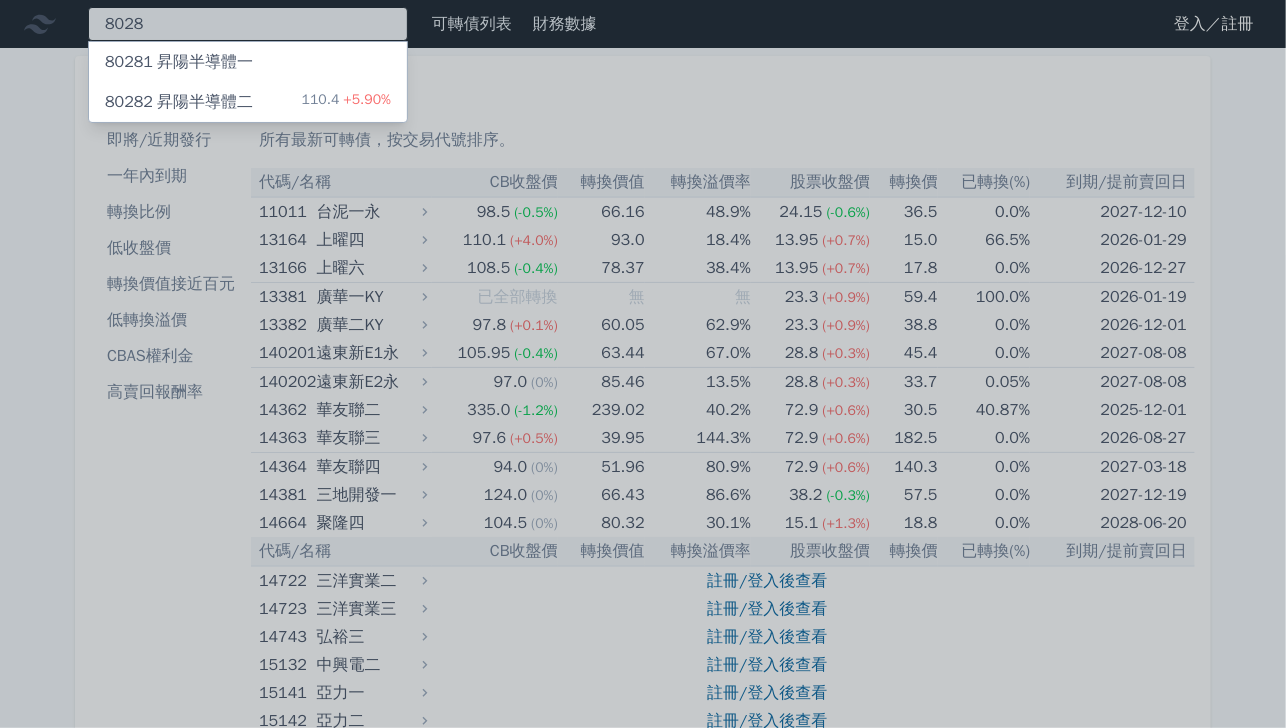 type on "8028" 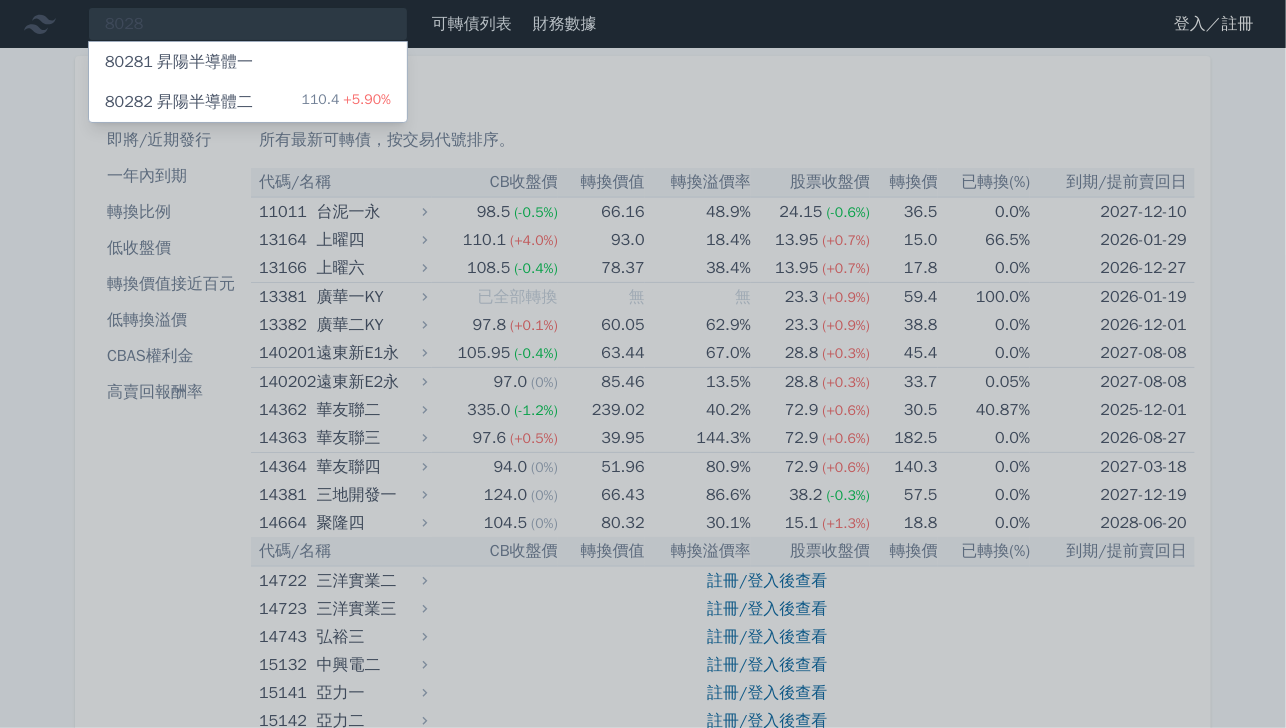 click on "80282 昇陽半導體二
110.4 +5.90%" at bounding box center (248, 102) 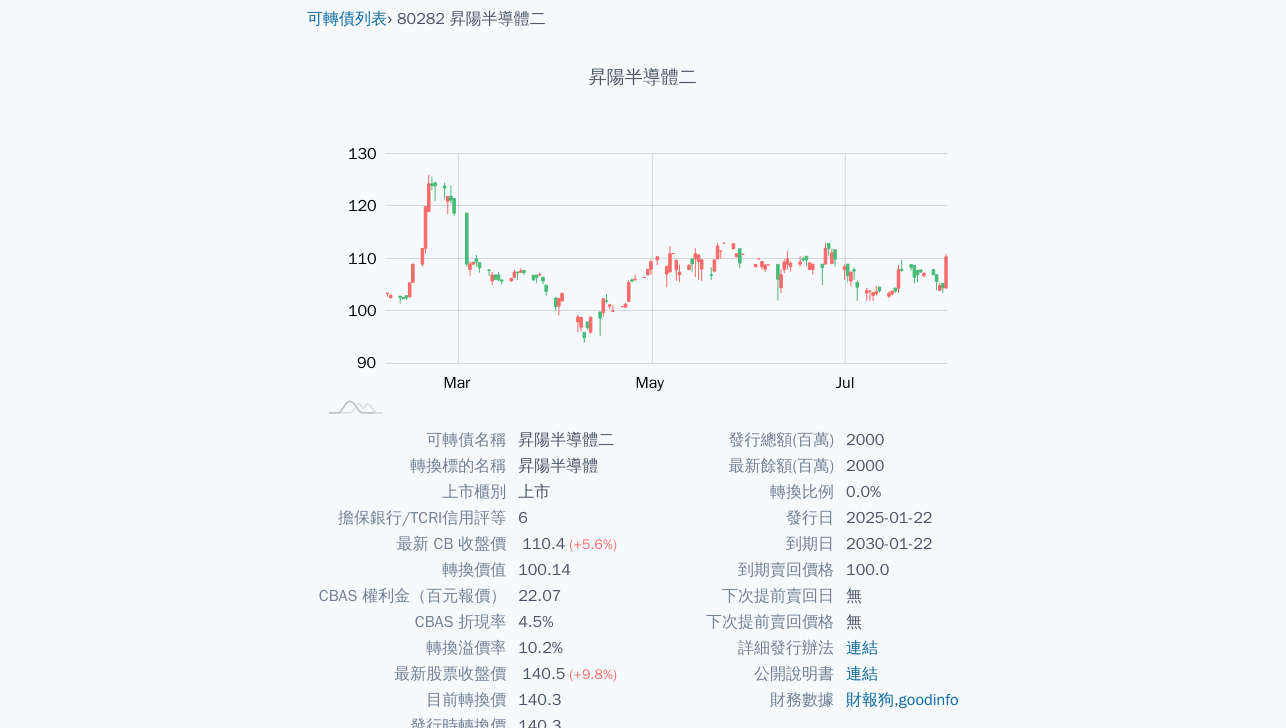 scroll, scrollTop: 0, scrollLeft: 0, axis: both 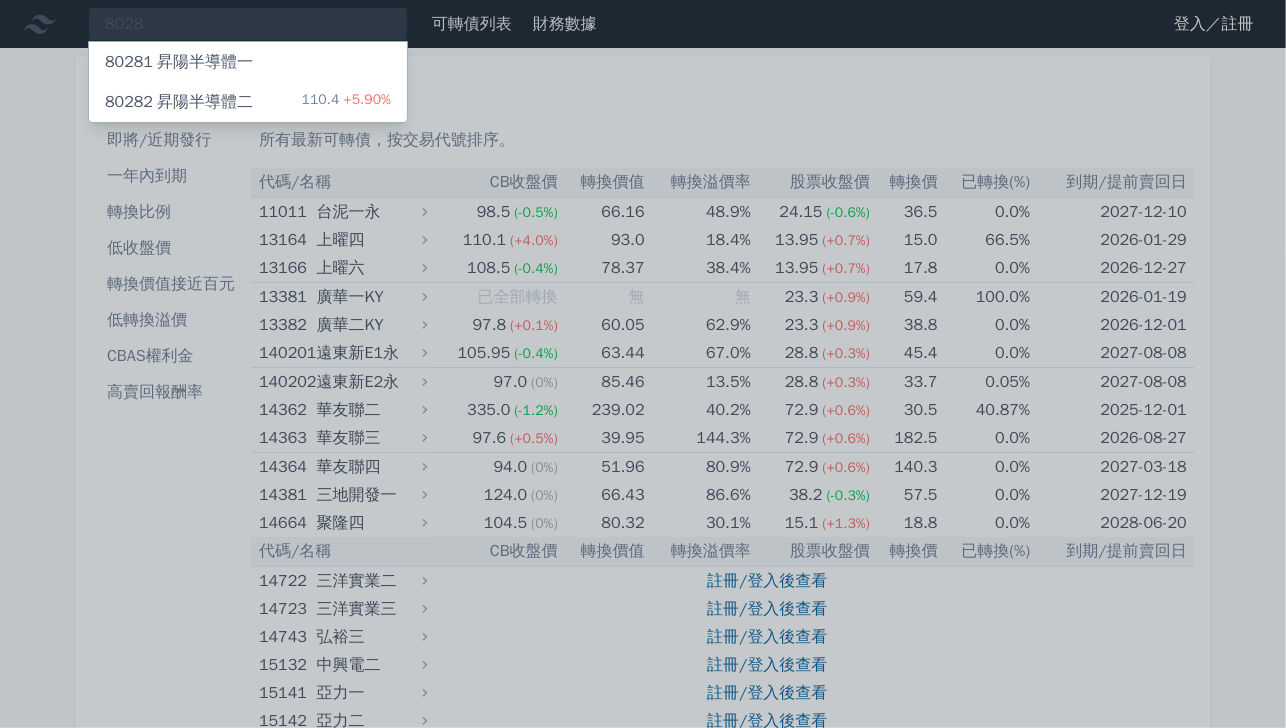 click at bounding box center (643, 364) 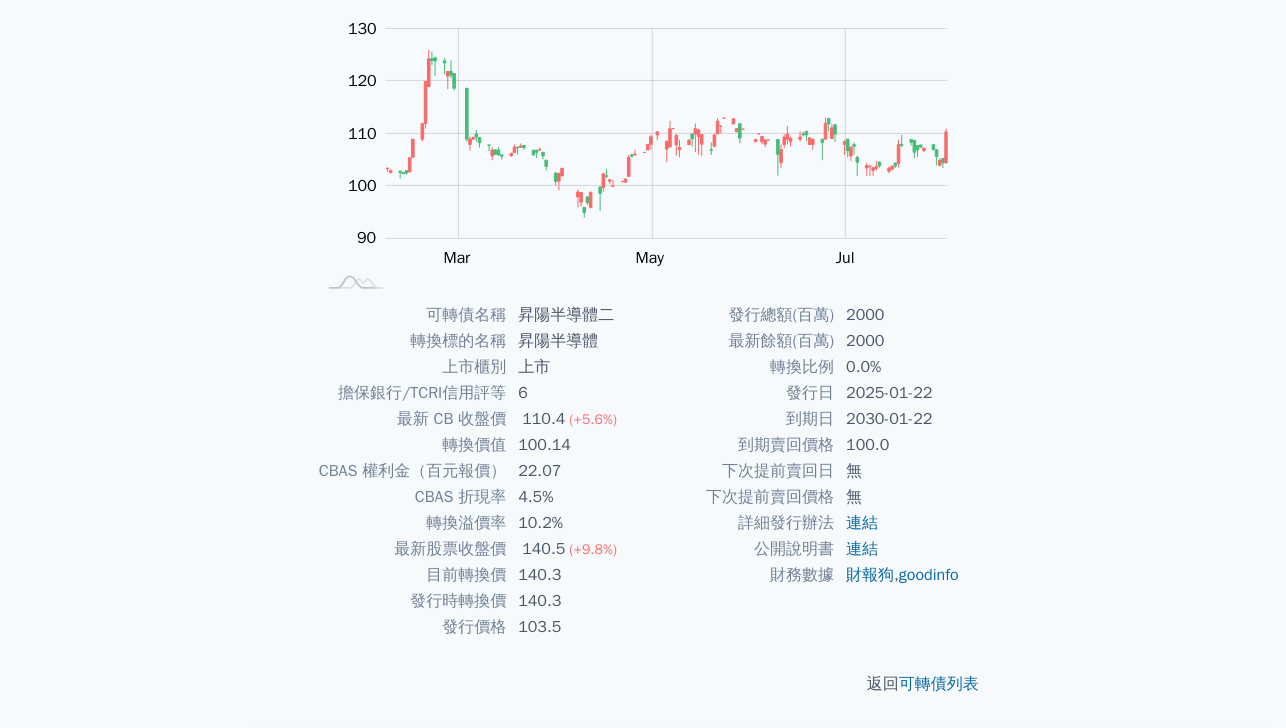 scroll, scrollTop: 0, scrollLeft: 0, axis: both 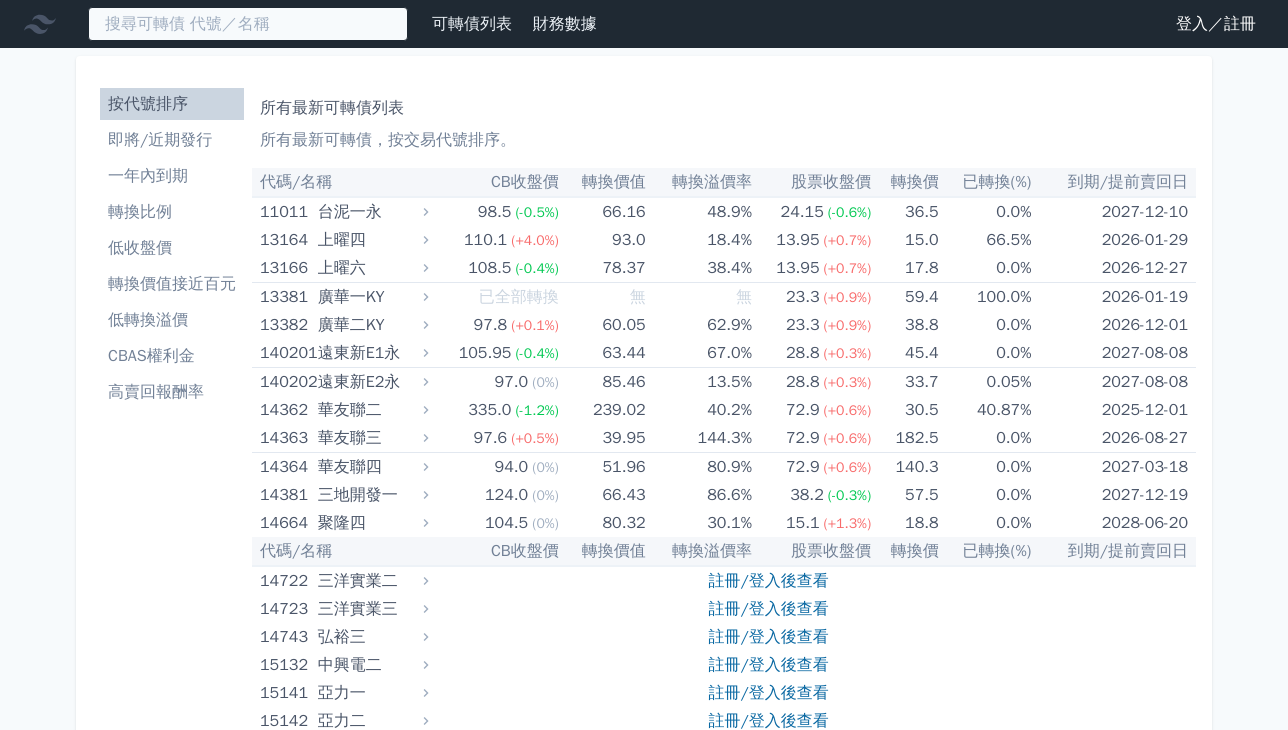 click at bounding box center [248, 24] 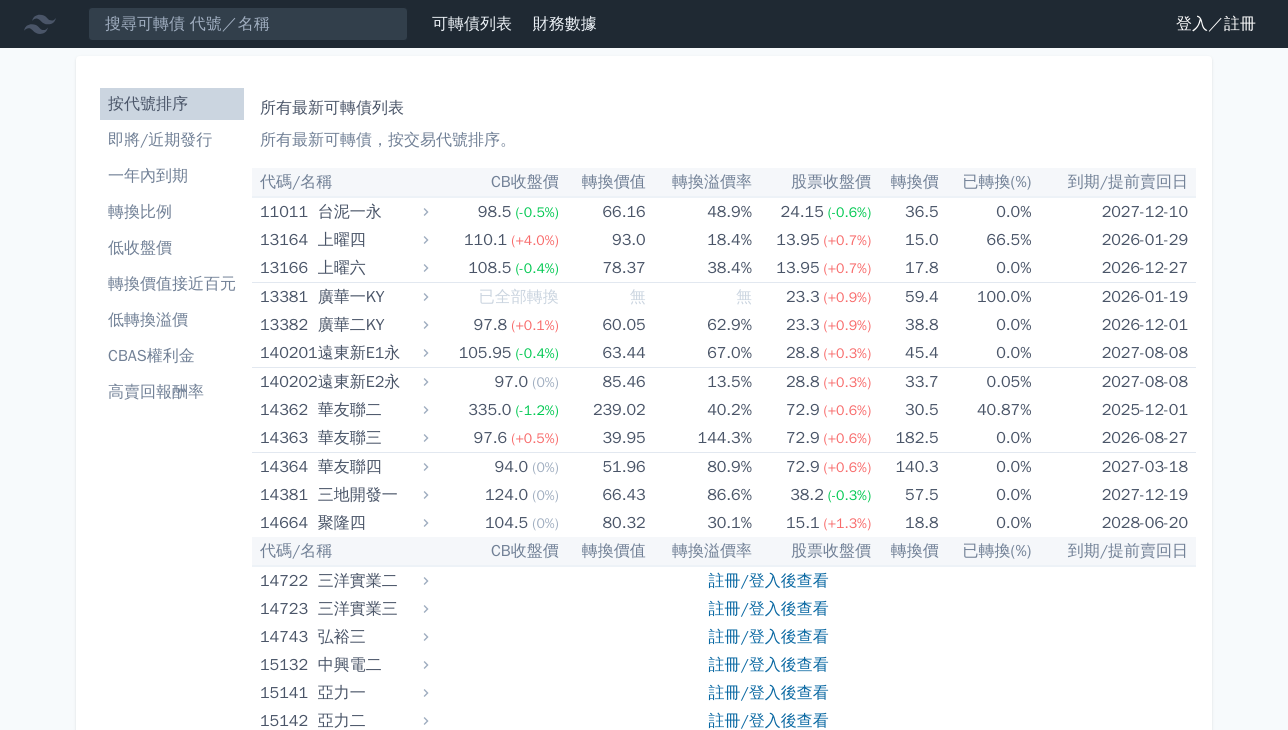 click on "[DATE]" at bounding box center [172, 176] 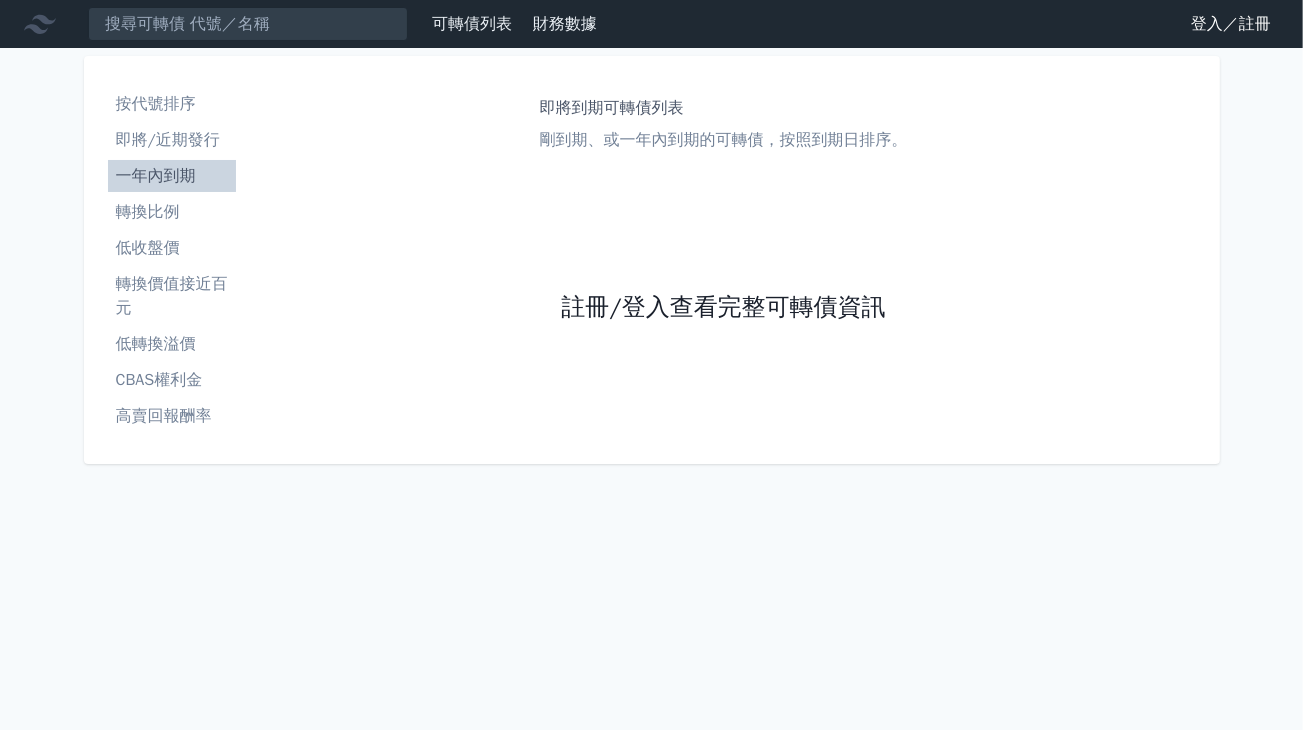 click on "註冊/登入查看完整可轉債資訊" at bounding box center [723, 308] 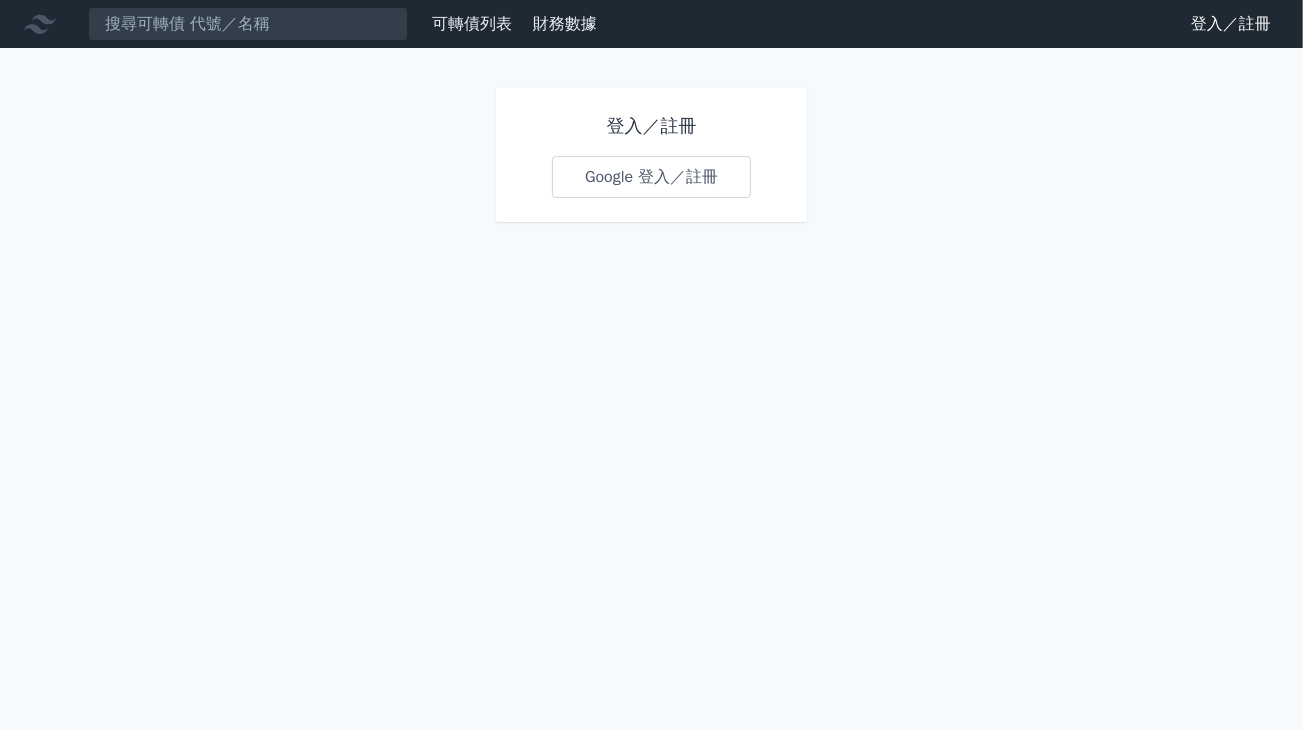 click on "Google 登入／註冊" at bounding box center [651, 177] 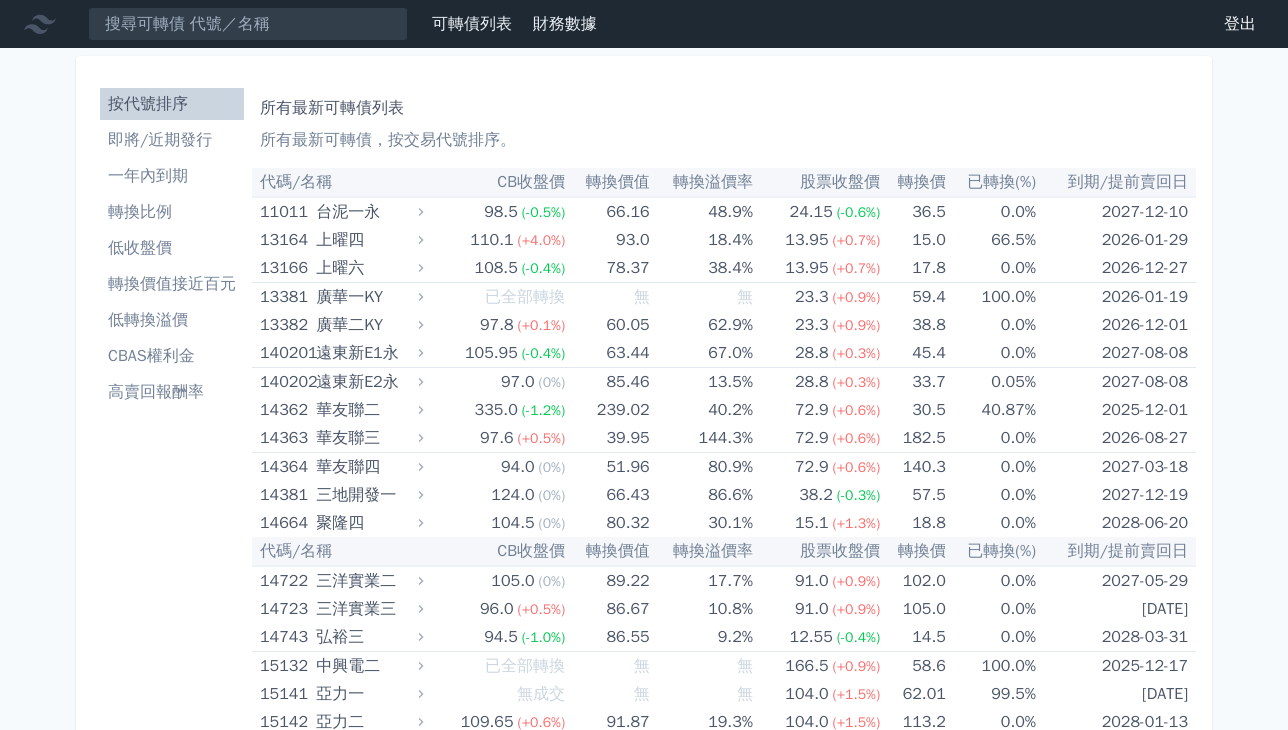 scroll, scrollTop: 0, scrollLeft: 0, axis: both 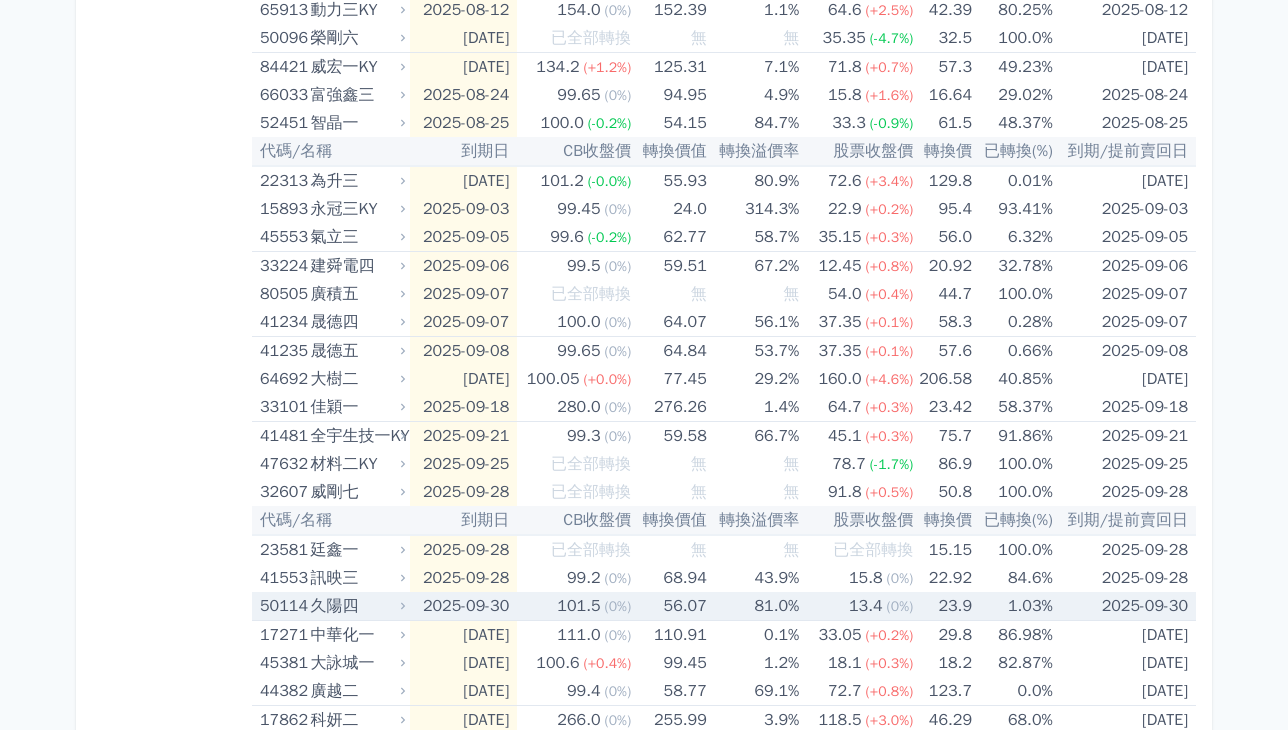 click on "2025-09-30" at bounding box center (464, 606) 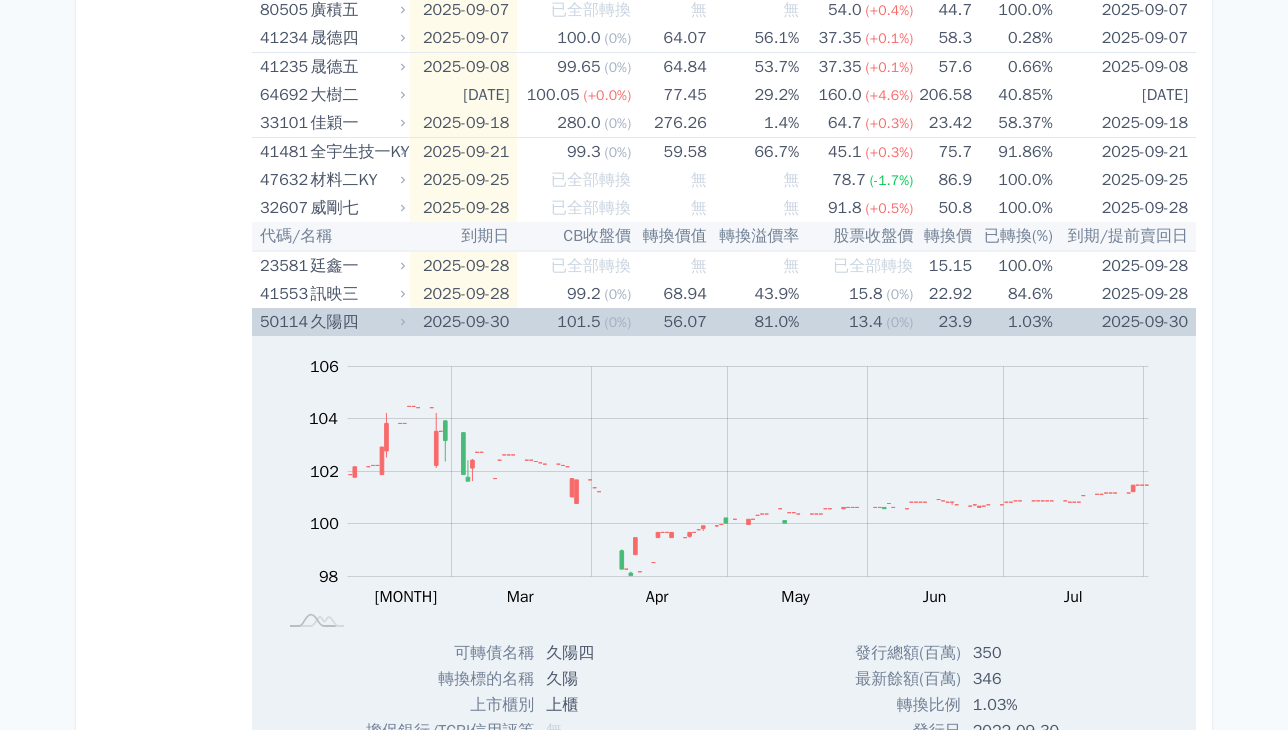 scroll, scrollTop: 700, scrollLeft: 0, axis: vertical 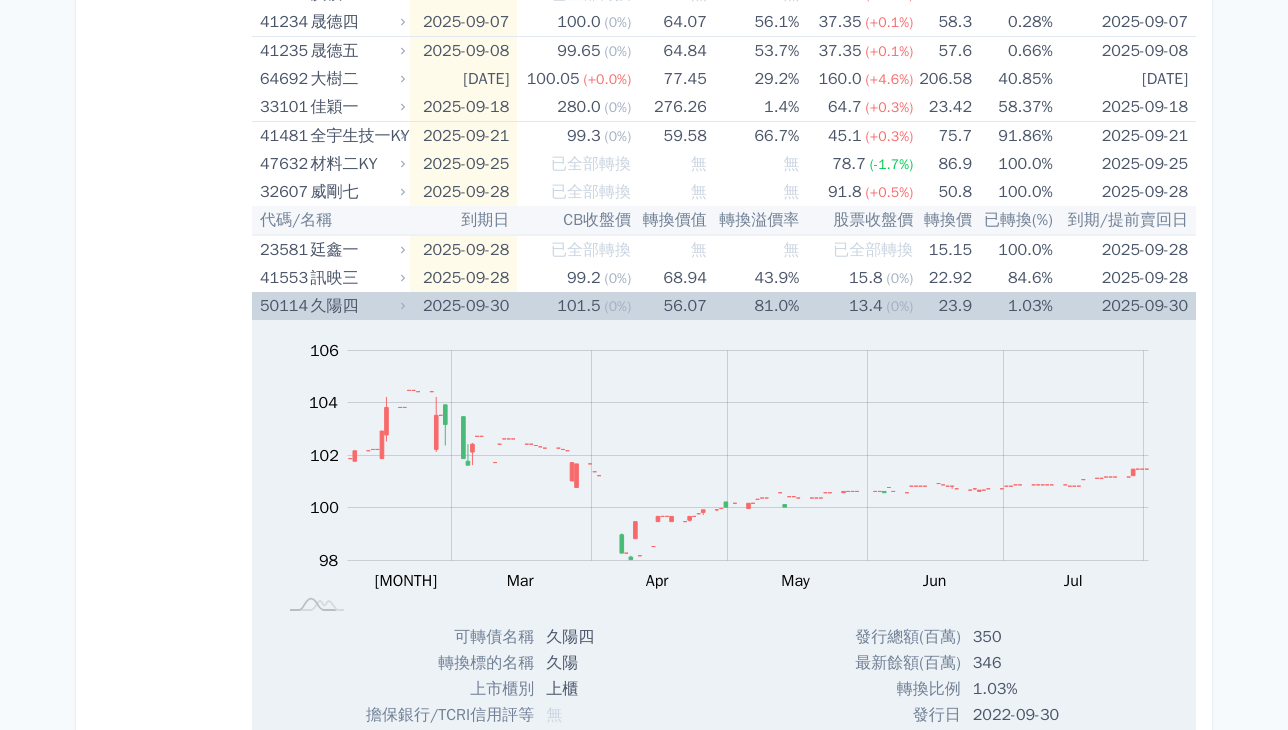 click on "久陽四" at bounding box center [356, 306] 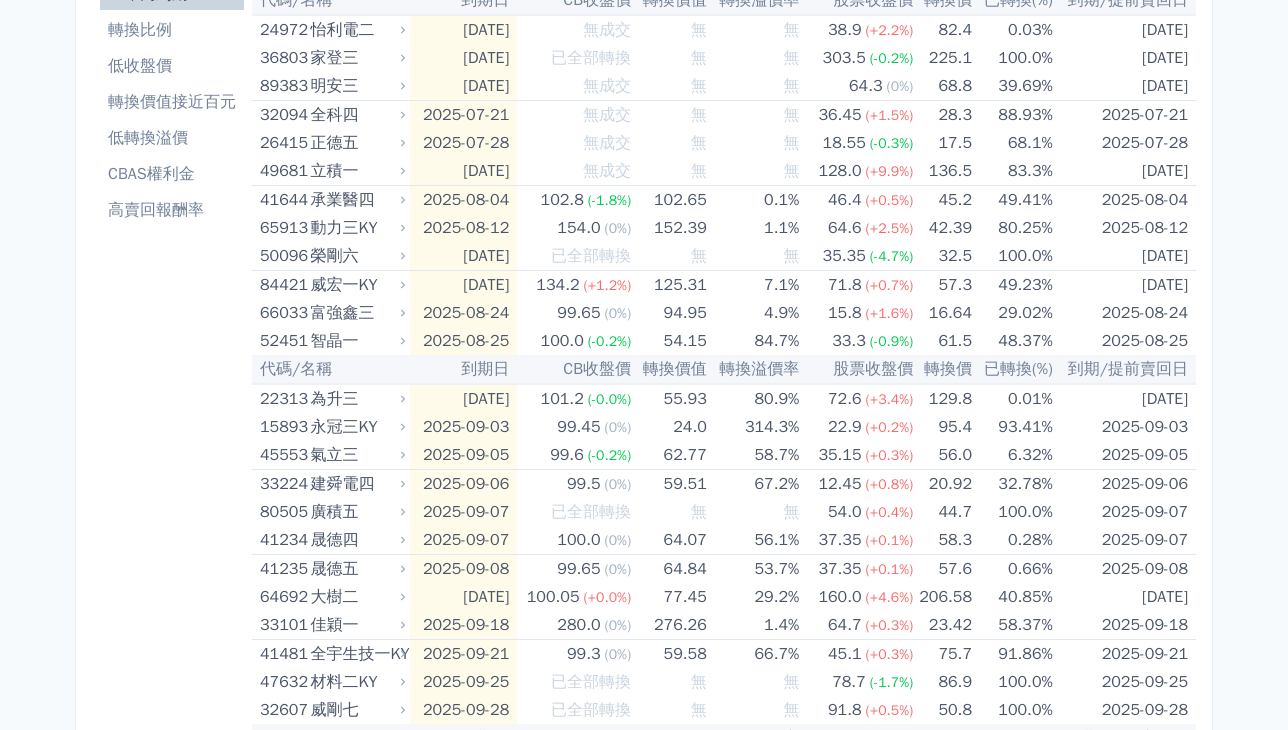 scroll, scrollTop: 0, scrollLeft: 0, axis: both 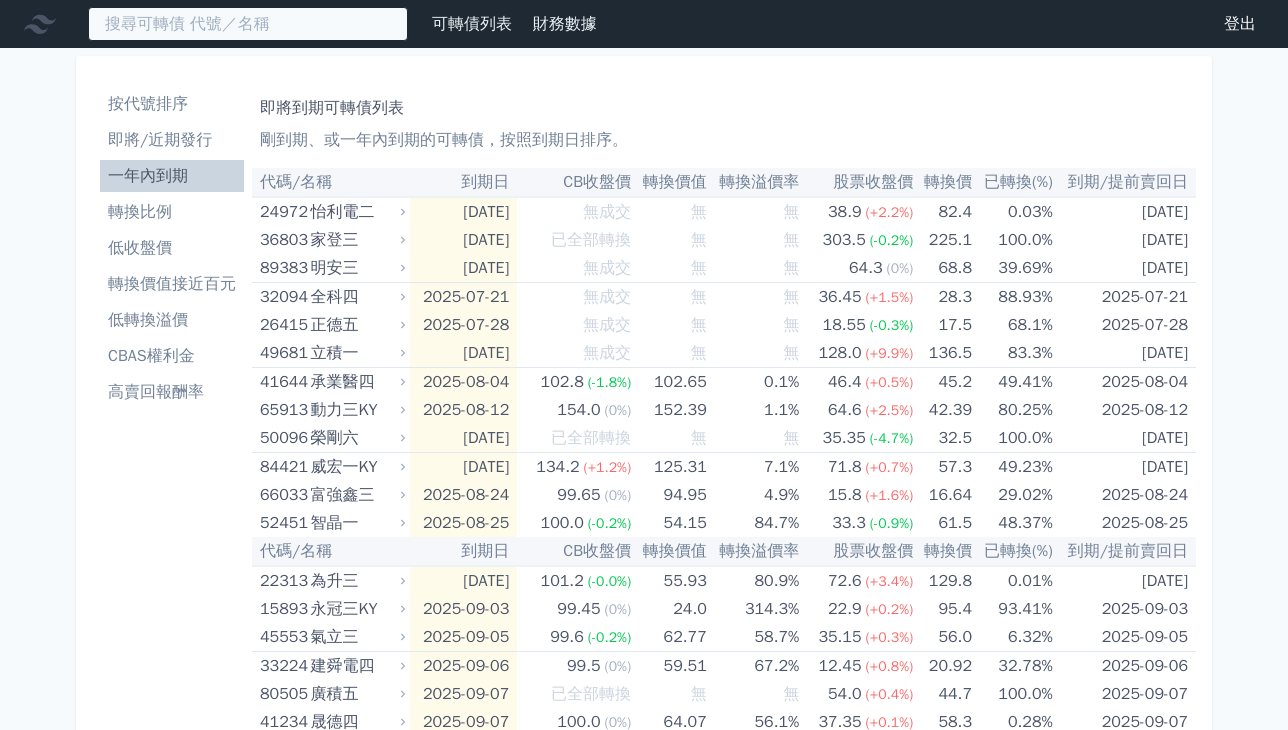 click at bounding box center (248, 24) 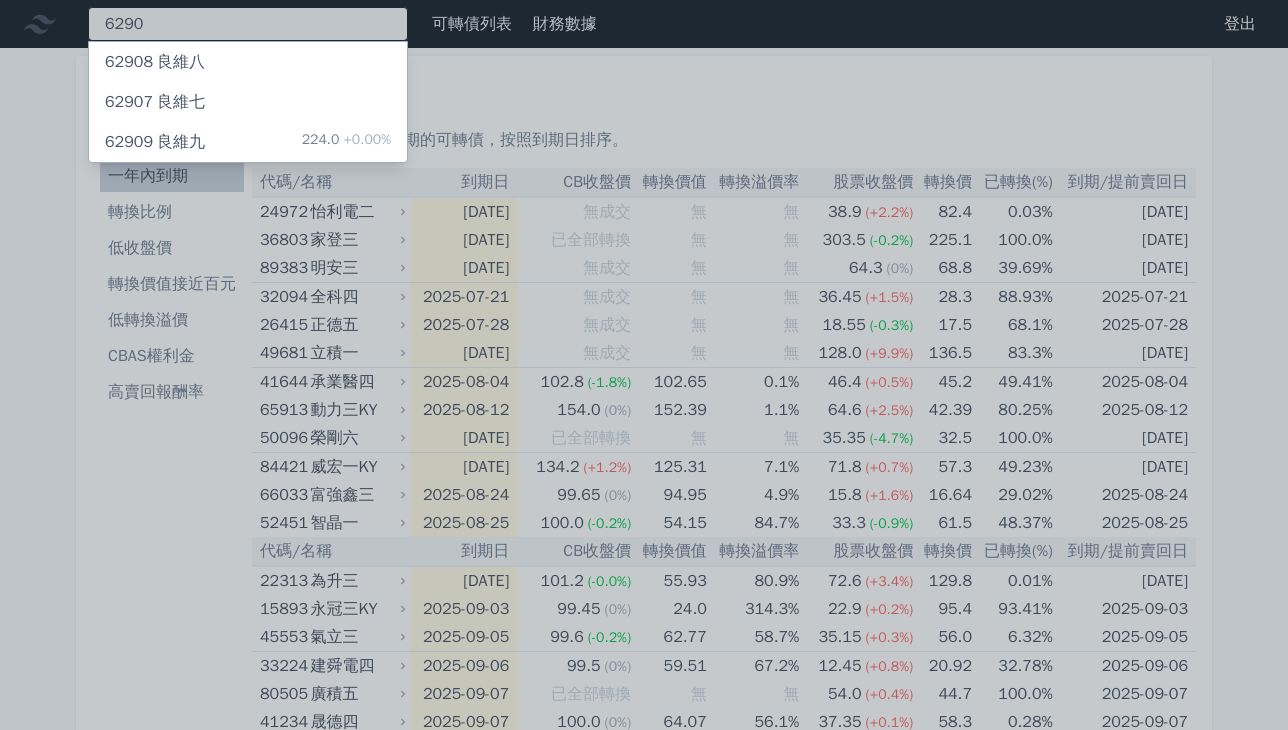 type on "6290" 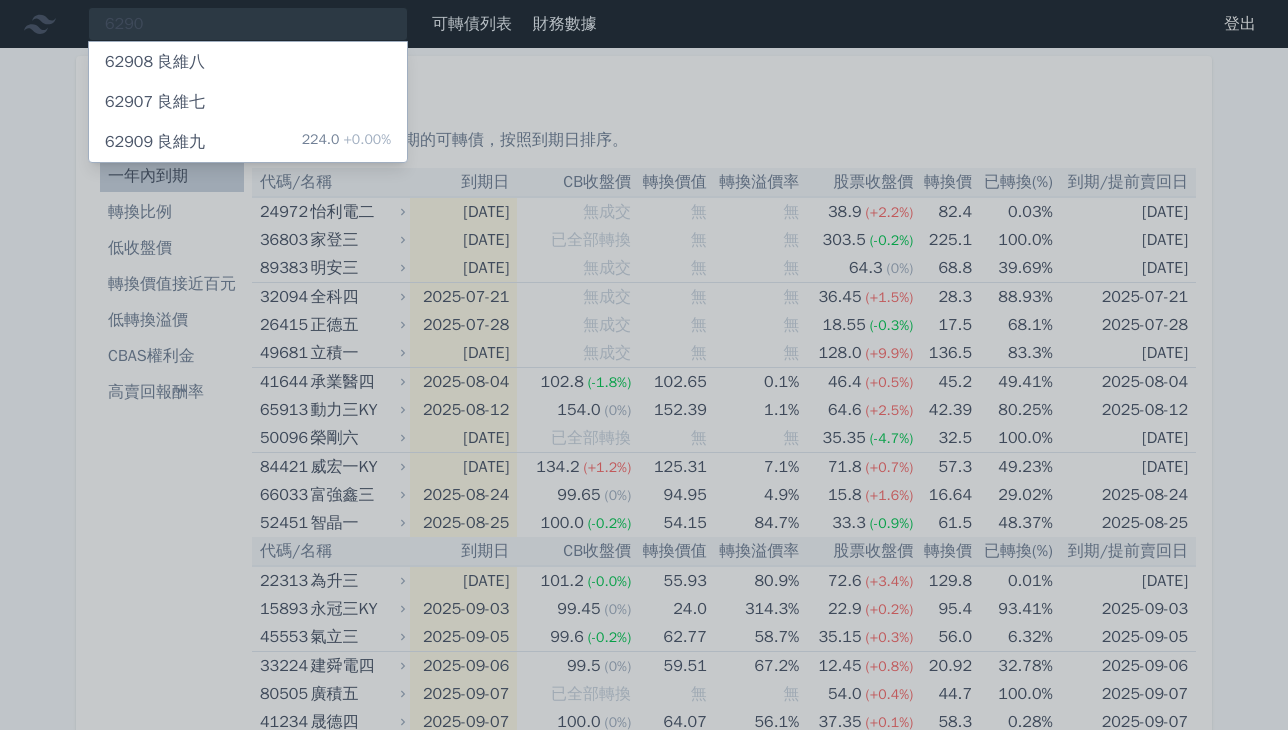 click on "[NUMBER] [NAME] [NUMBER] [PERCENTAGE]" at bounding box center (248, 142) 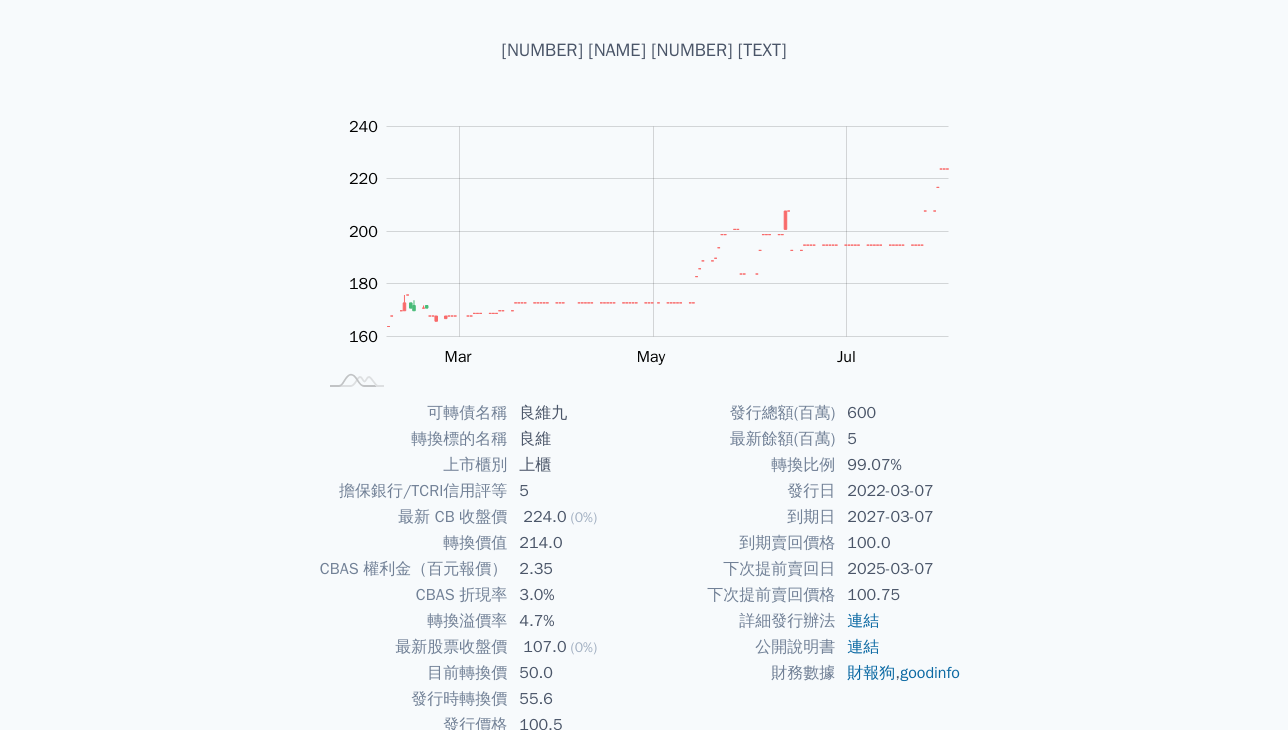 scroll, scrollTop: 196, scrollLeft: 0, axis: vertical 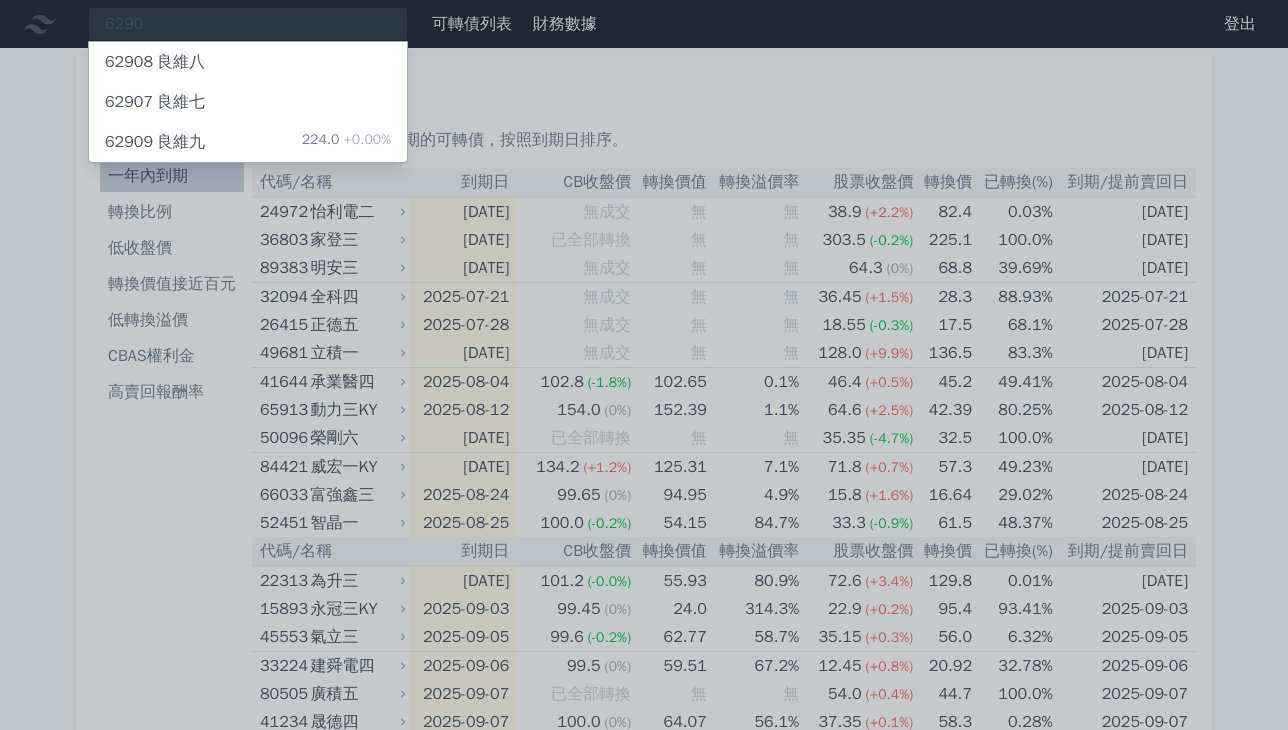 click at bounding box center (644, 365) 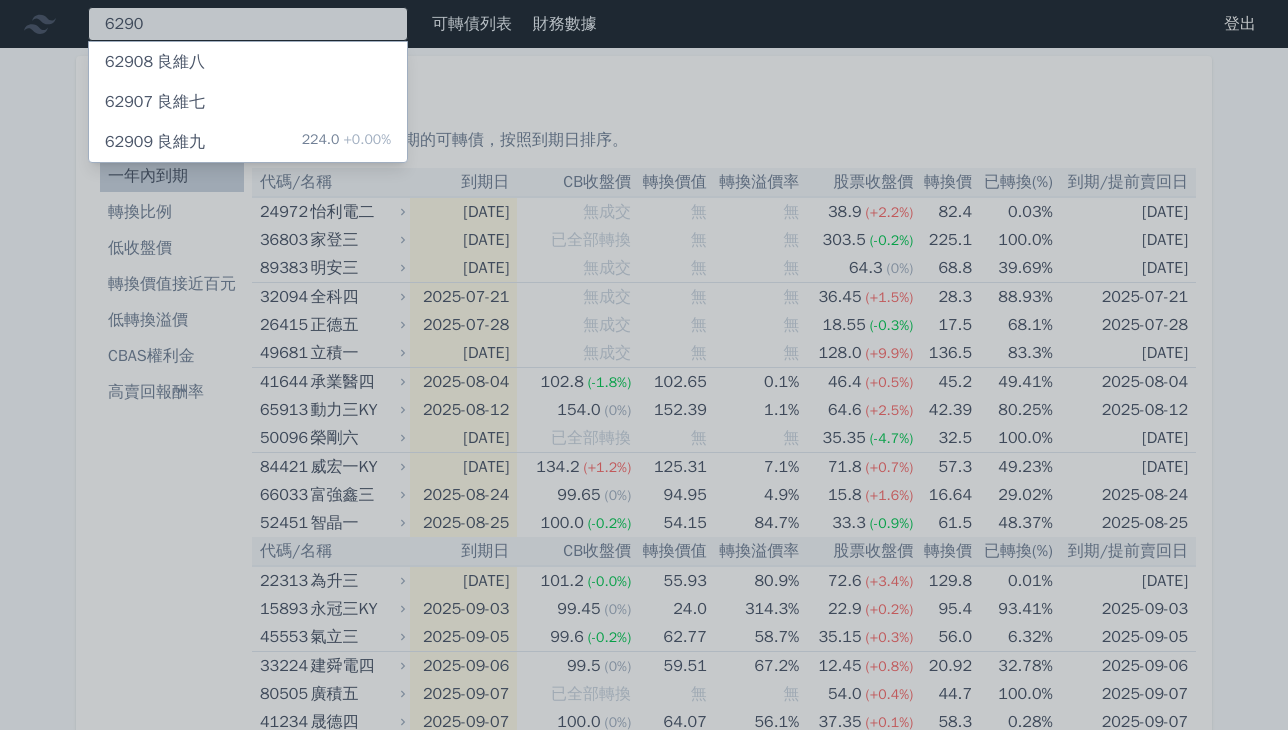 click on "6290
62908 良維八
62907 良維七
62909 良維九
224.0 +0.00%" at bounding box center (248, 24) 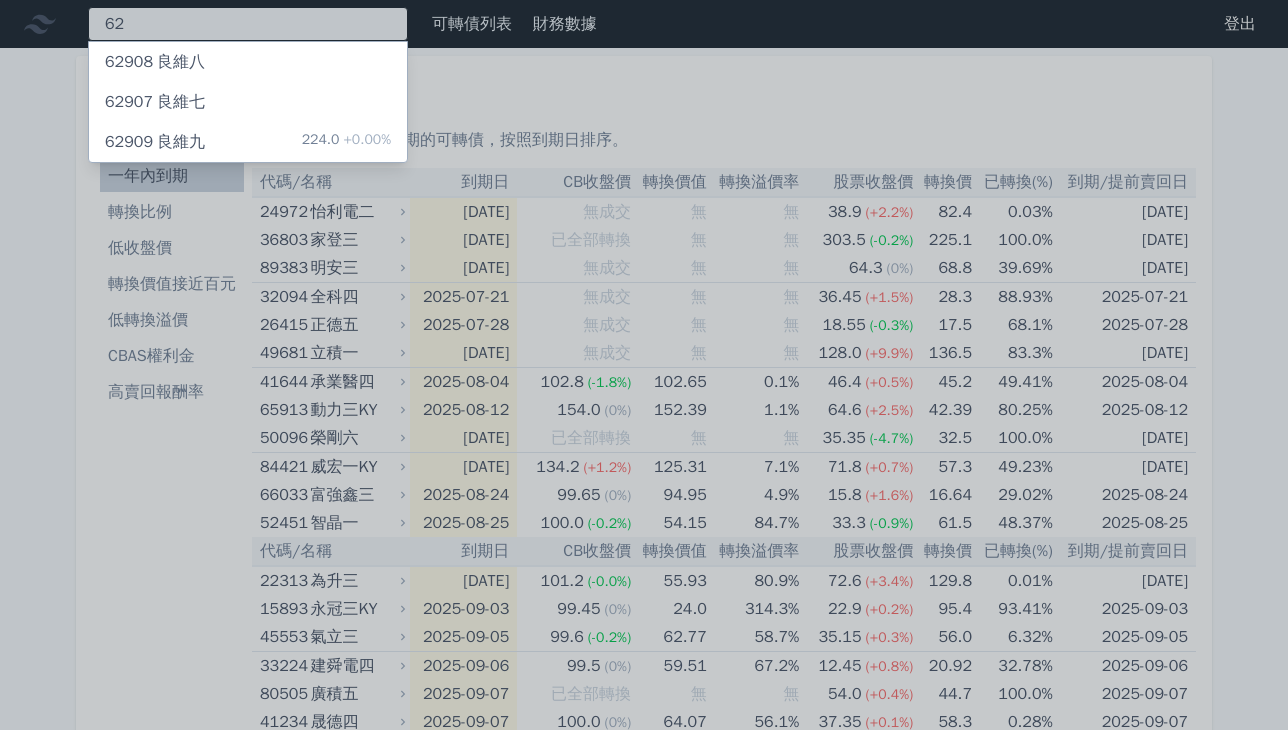 type on "6" 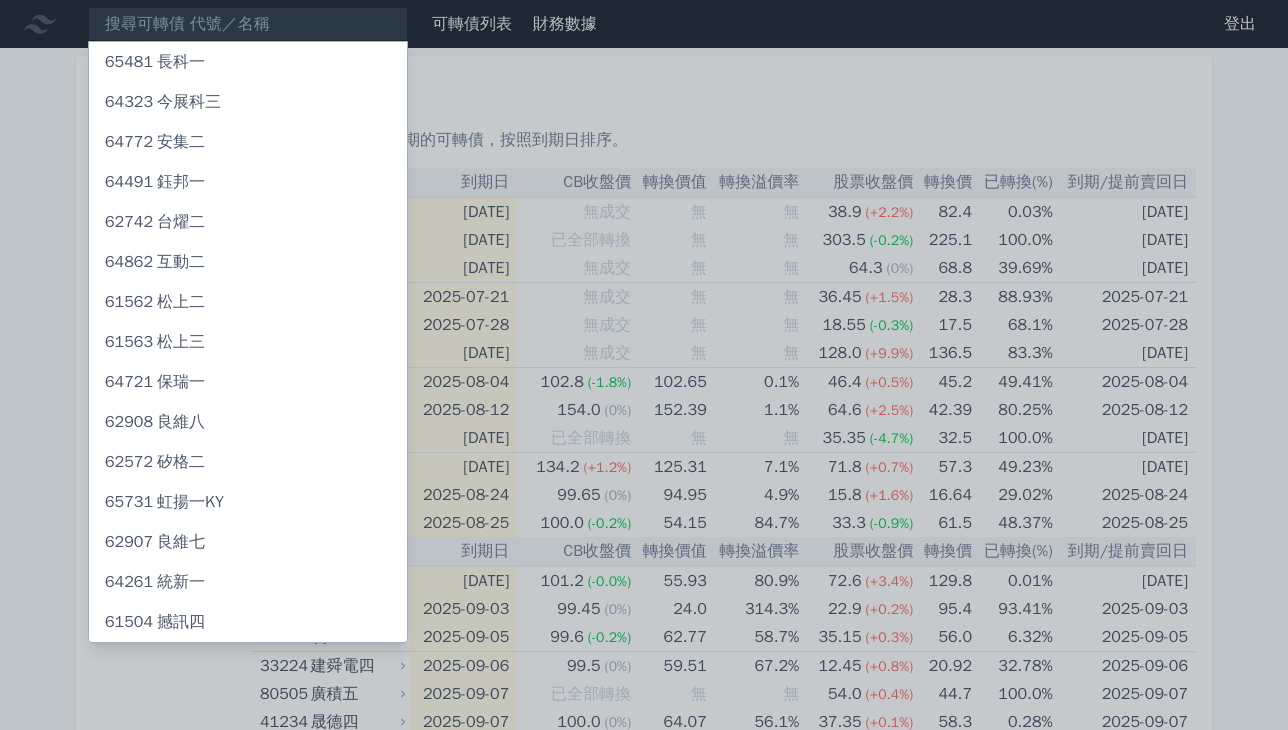 click at bounding box center [644, 365] 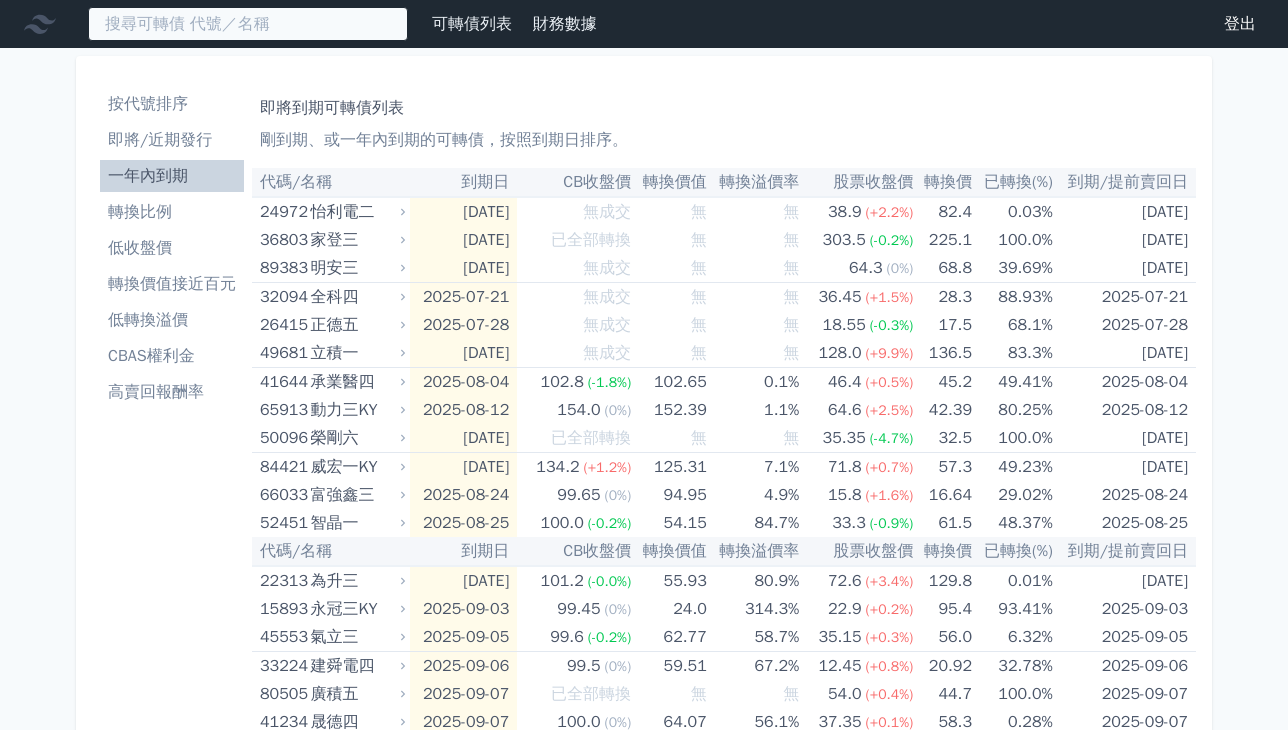 click at bounding box center [248, 24] 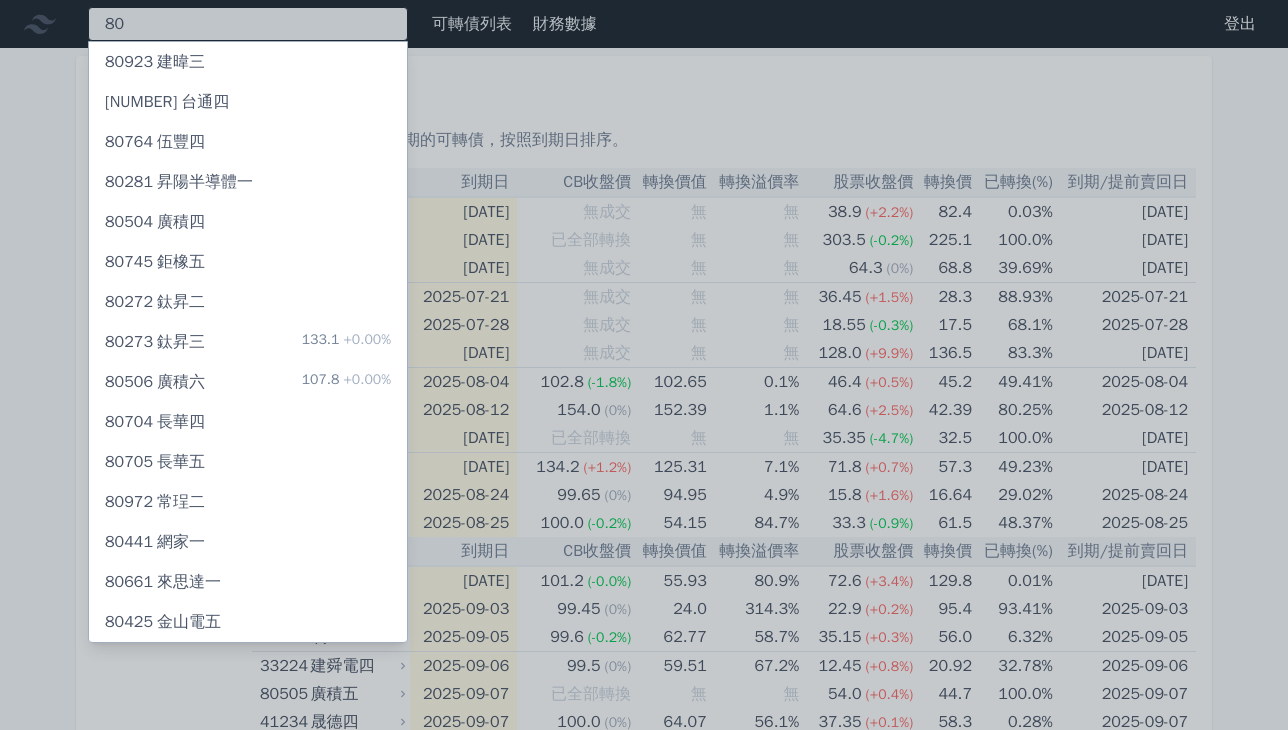 type on "8" 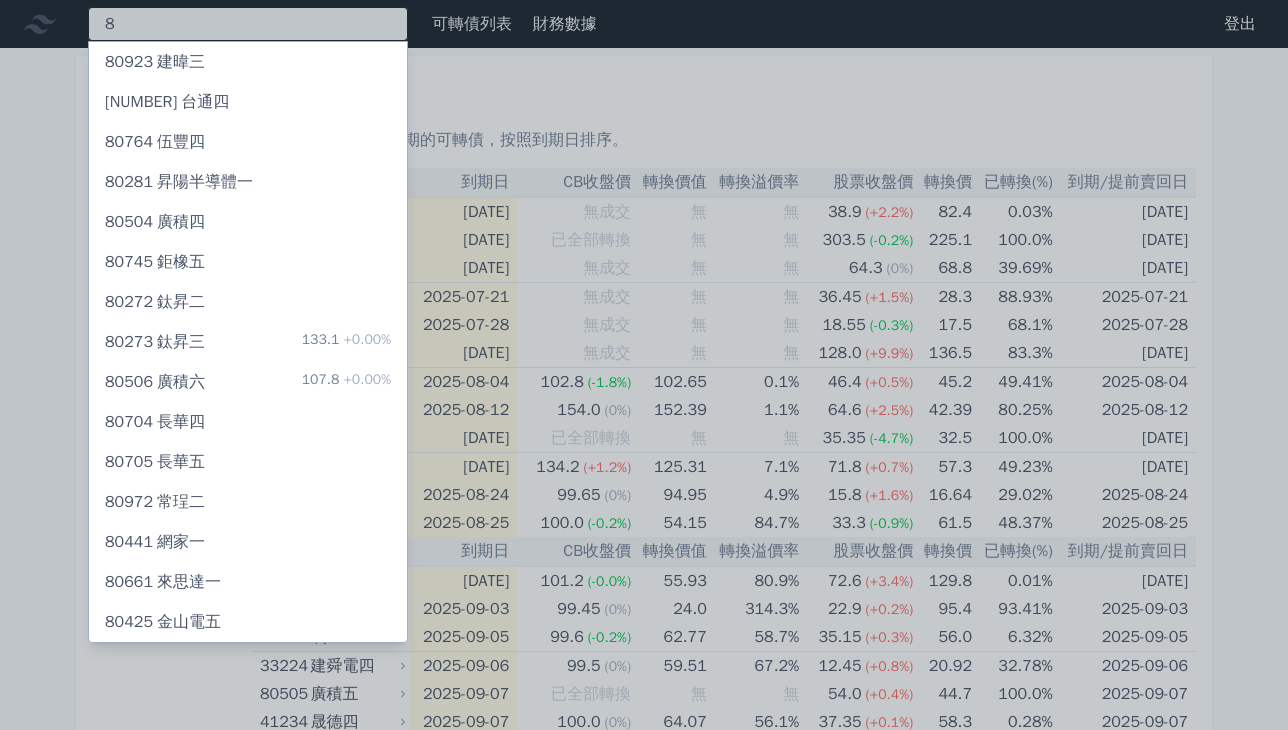 type 